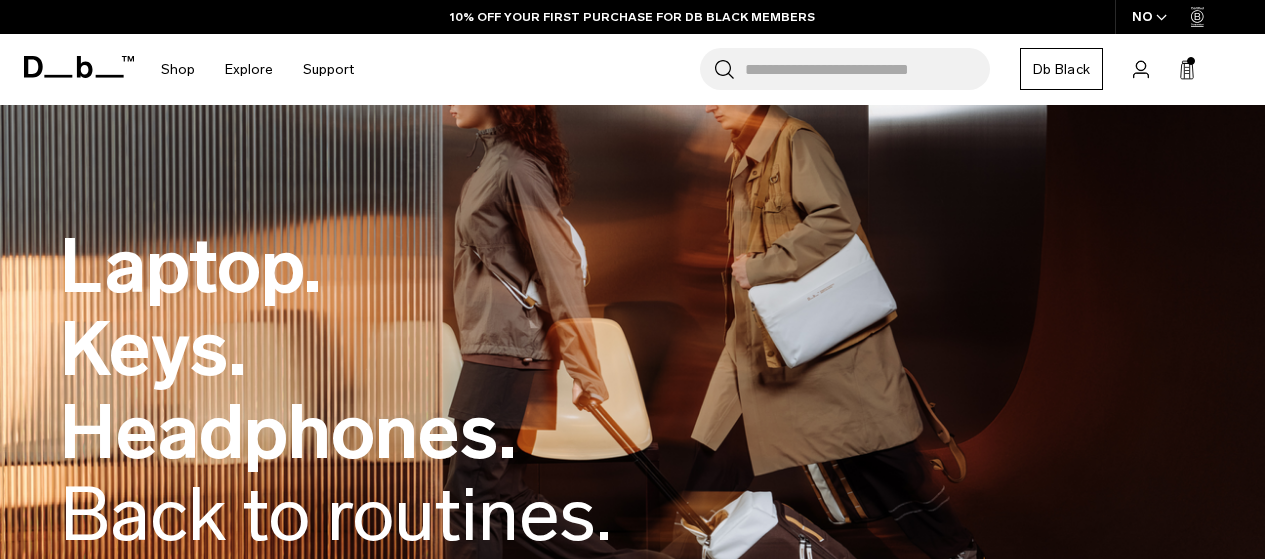 scroll, scrollTop: 0, scrollLeft: 0, axis: both 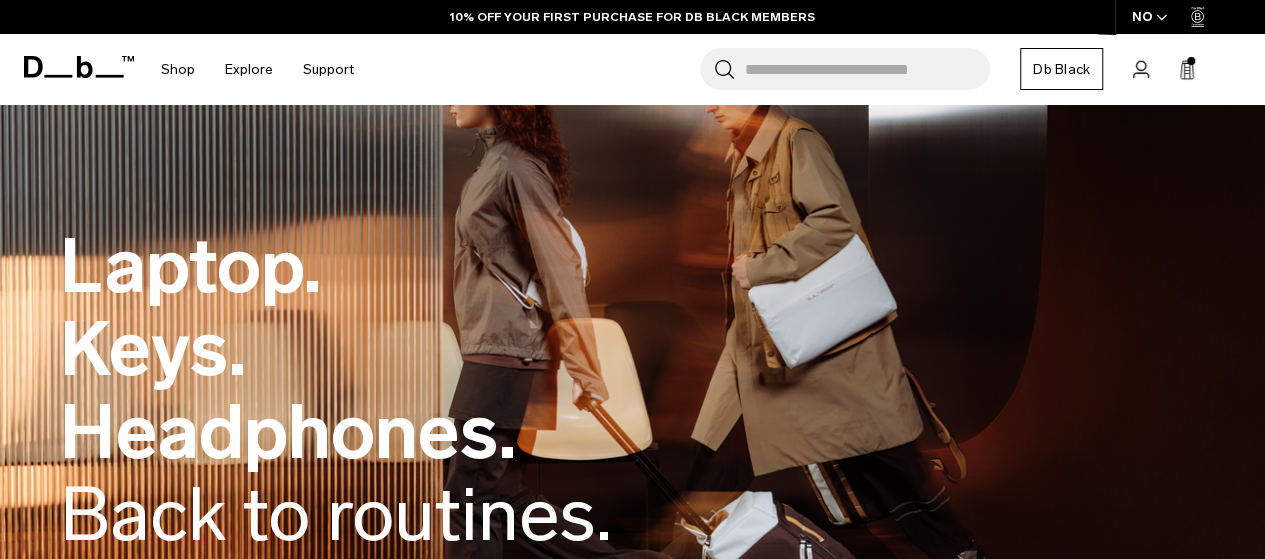click on "Search for Bags, Luggage..." at bounding box center [867, 69] 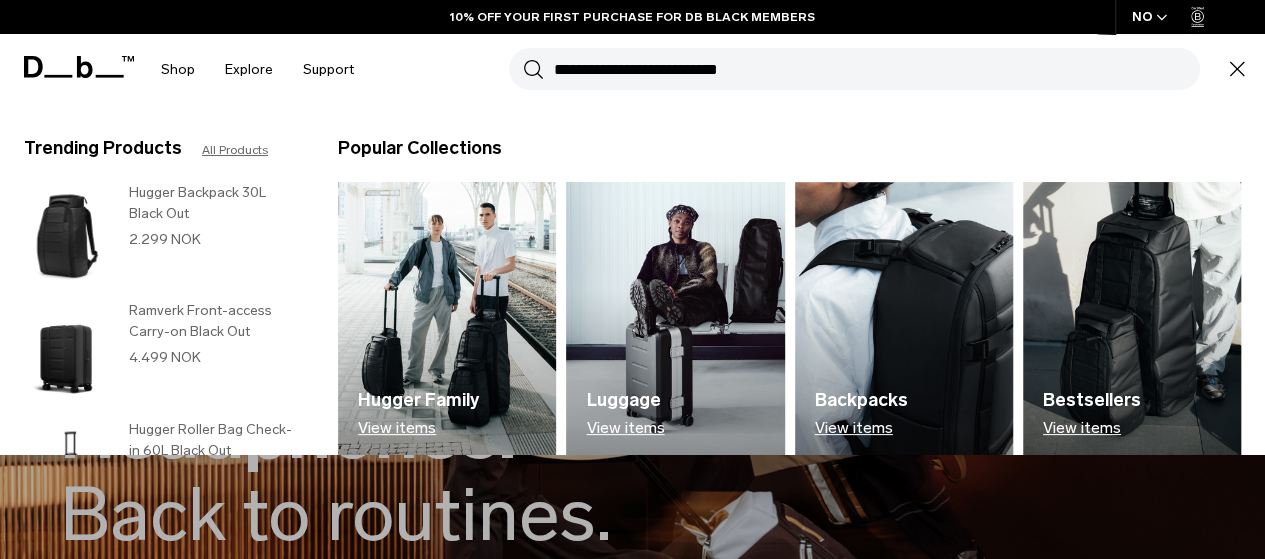 click on "Search for Bags, Luggage..." at bounding box center [877, 69] 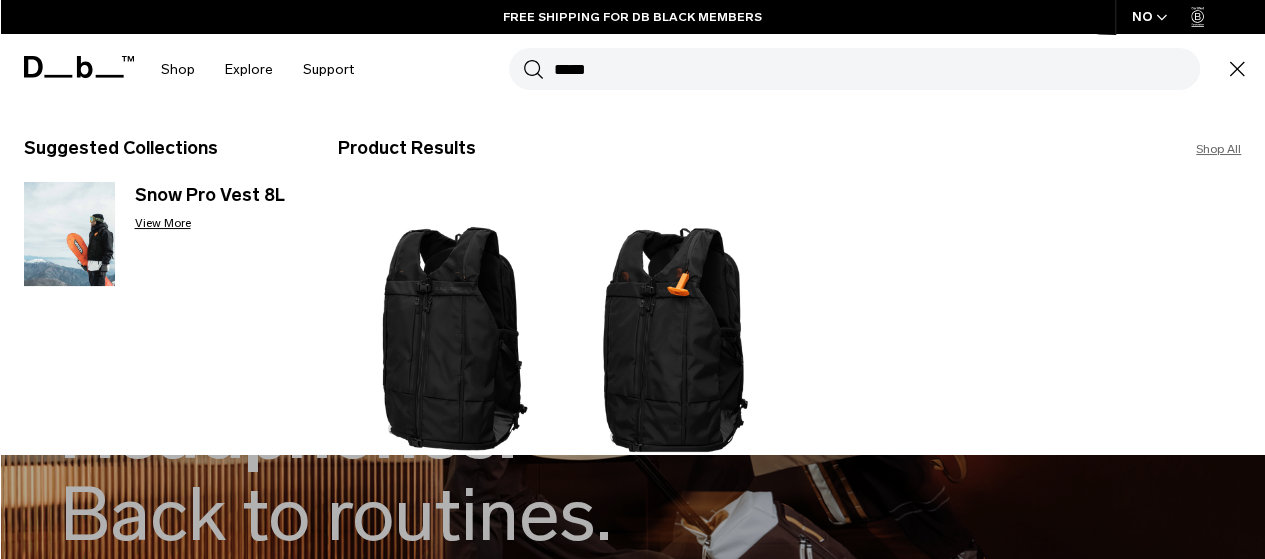type on "*****" 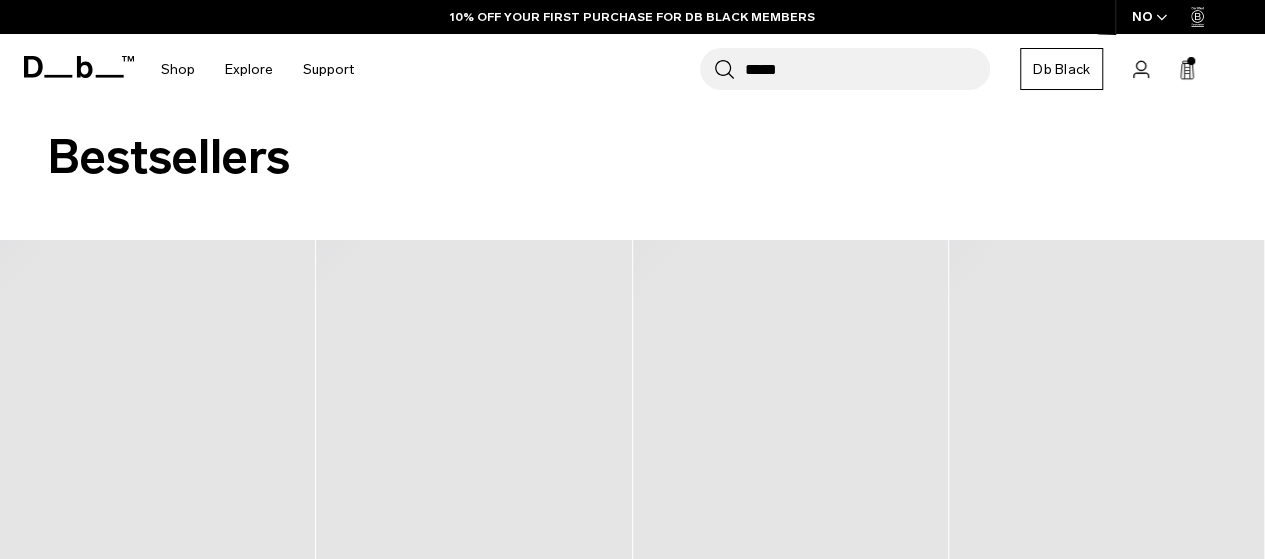 scroll, scrollTop: 273, scrollLeft: 0, axis: vertical 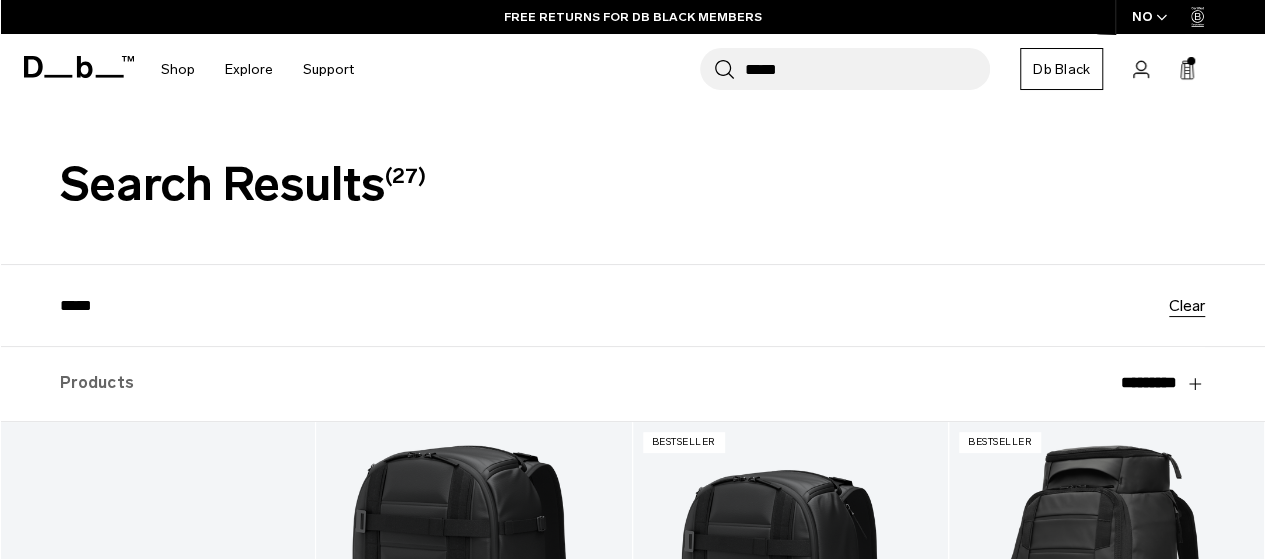 click on "*****" at bounding box center (867, 69) 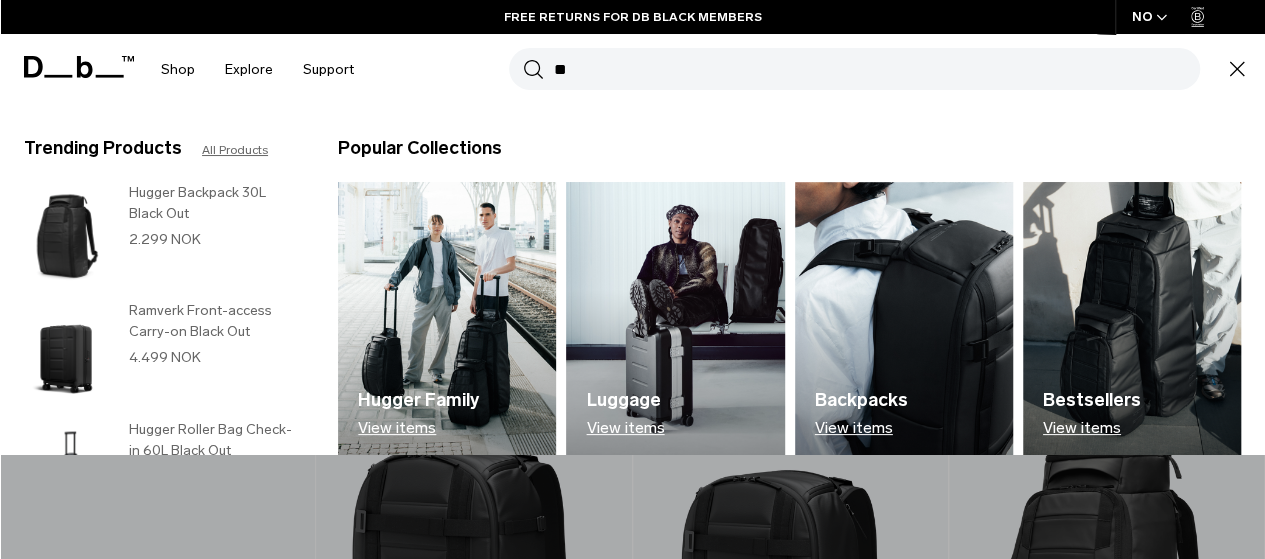 type on "*" 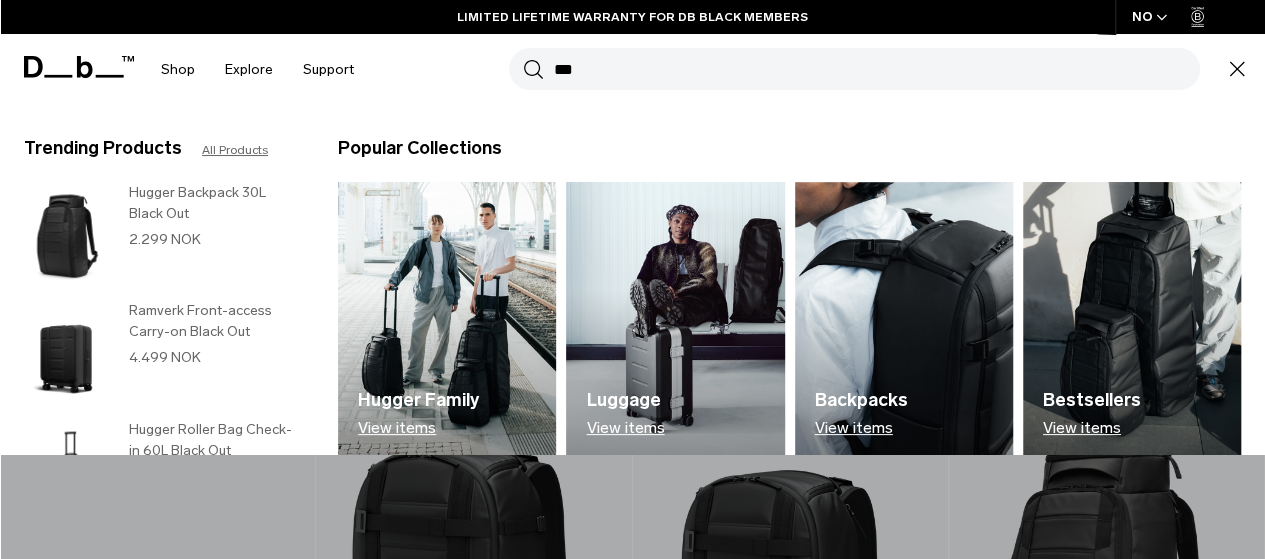 type on "***" 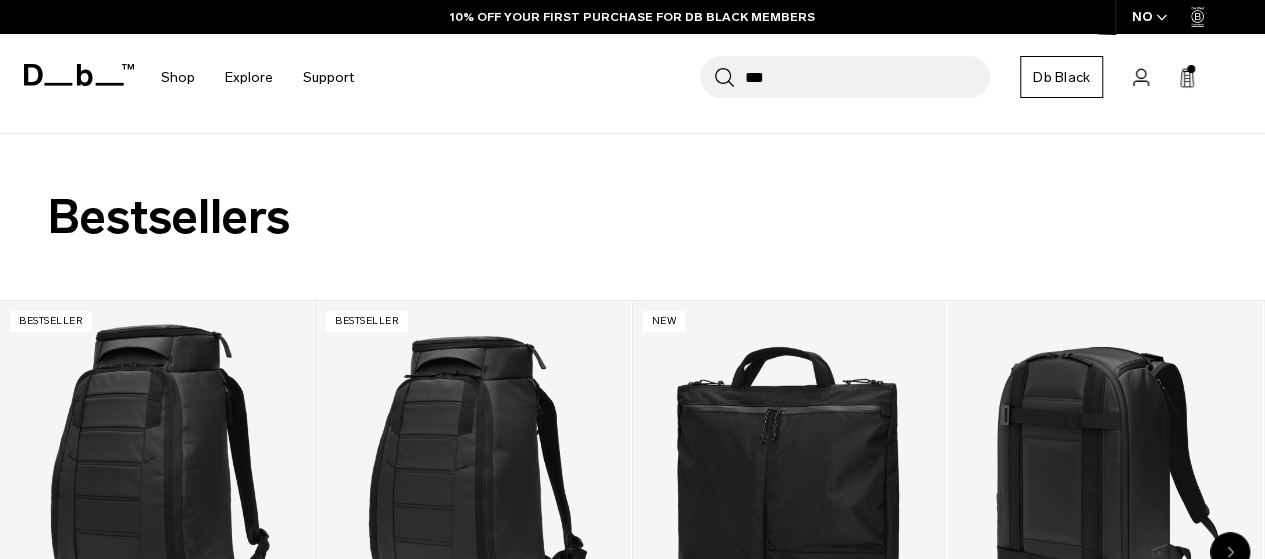 scroll, scrollTop: 213, scrollLeft: 0, axis: vertical 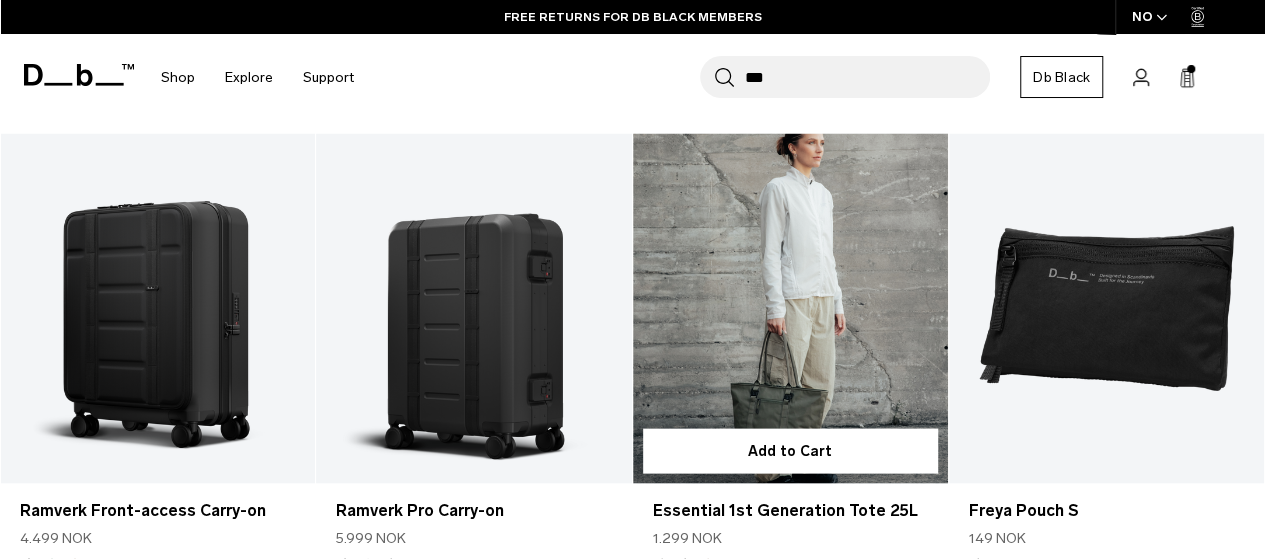click at bounding box center (790, 308) 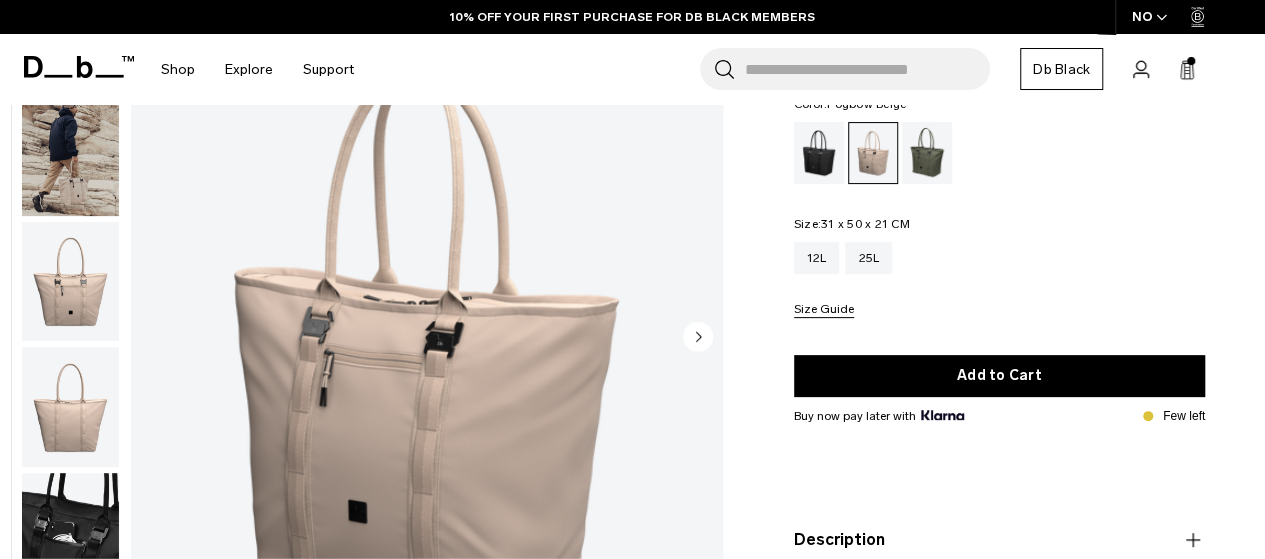scroll, scrollTop: 166, scrollLeft: 0, axis: vertical 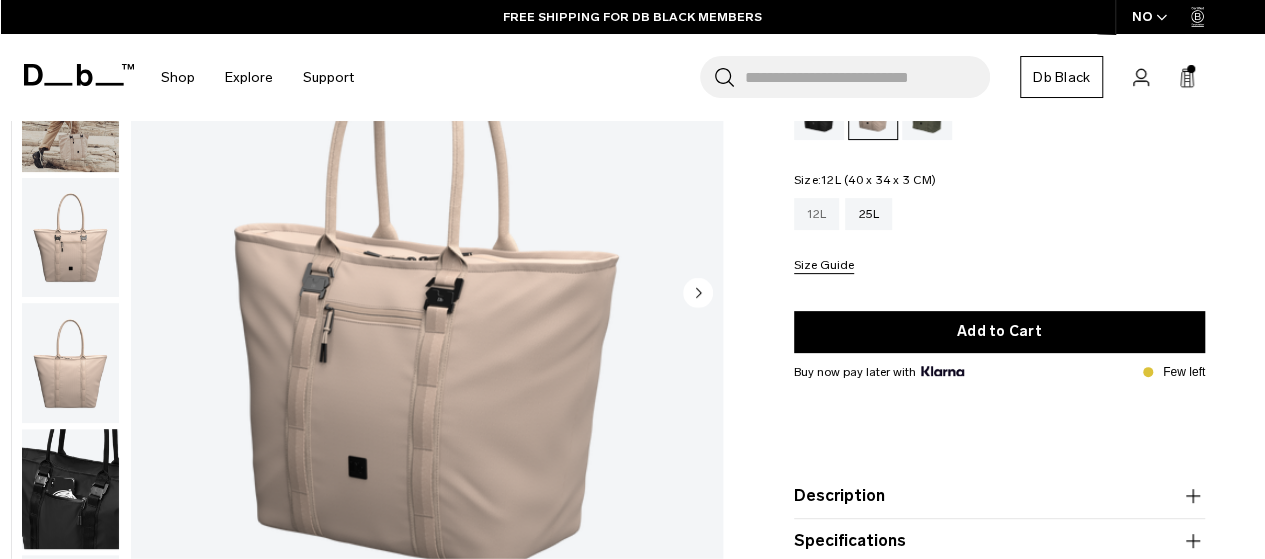click on "12L" at bounding box center (817, 214) 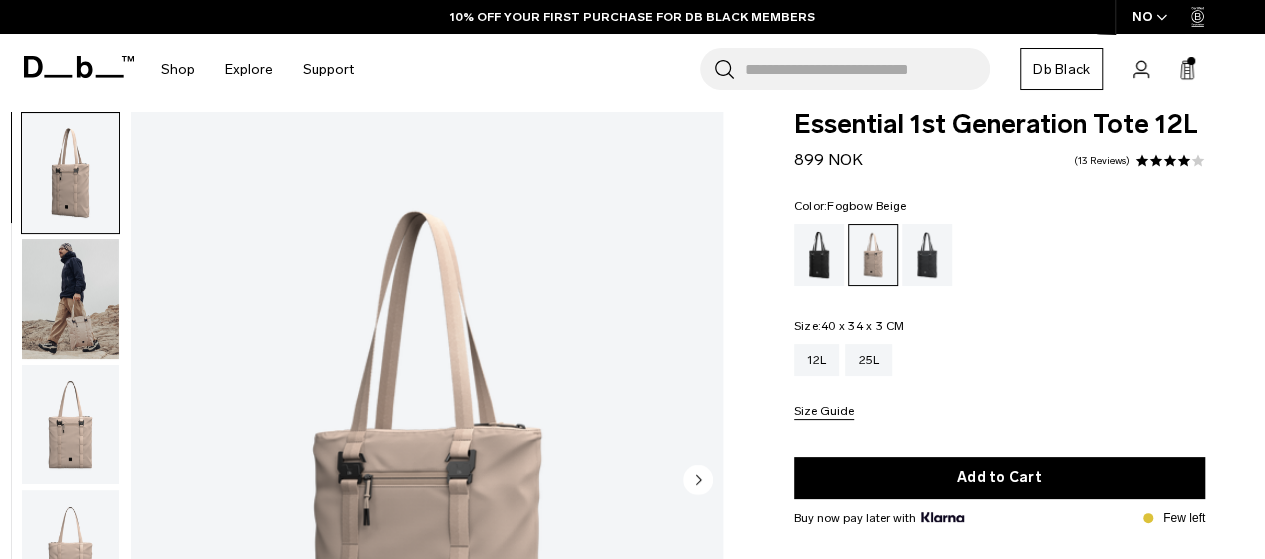 scroll, scrollTop: 23, scrollLeft: 0, axis: vertical 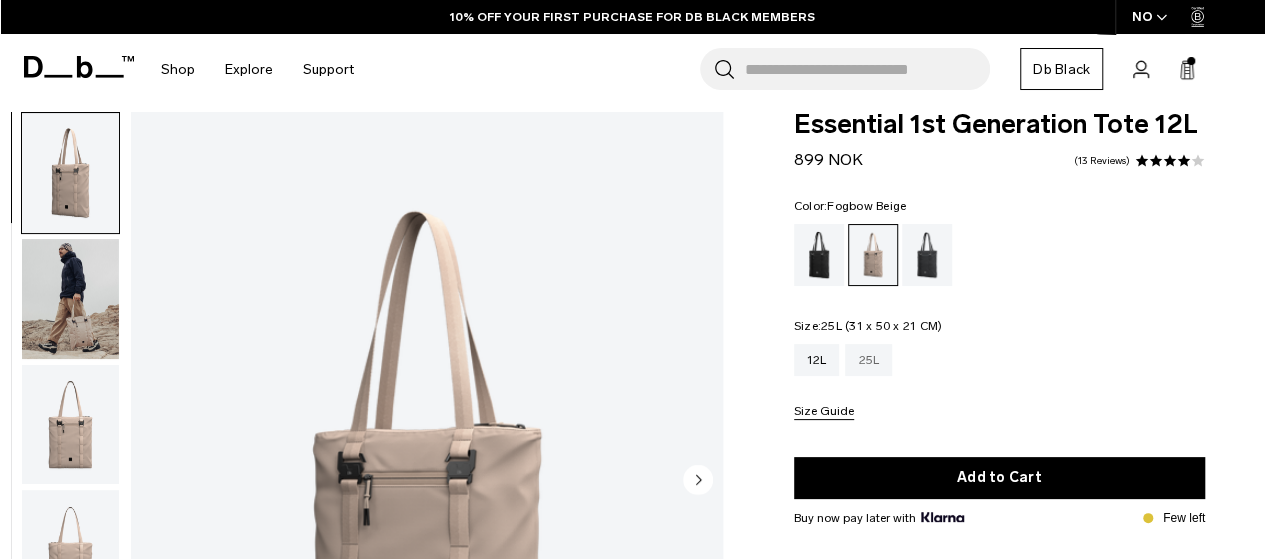 click on "25L" at bounding box center [868, 360] 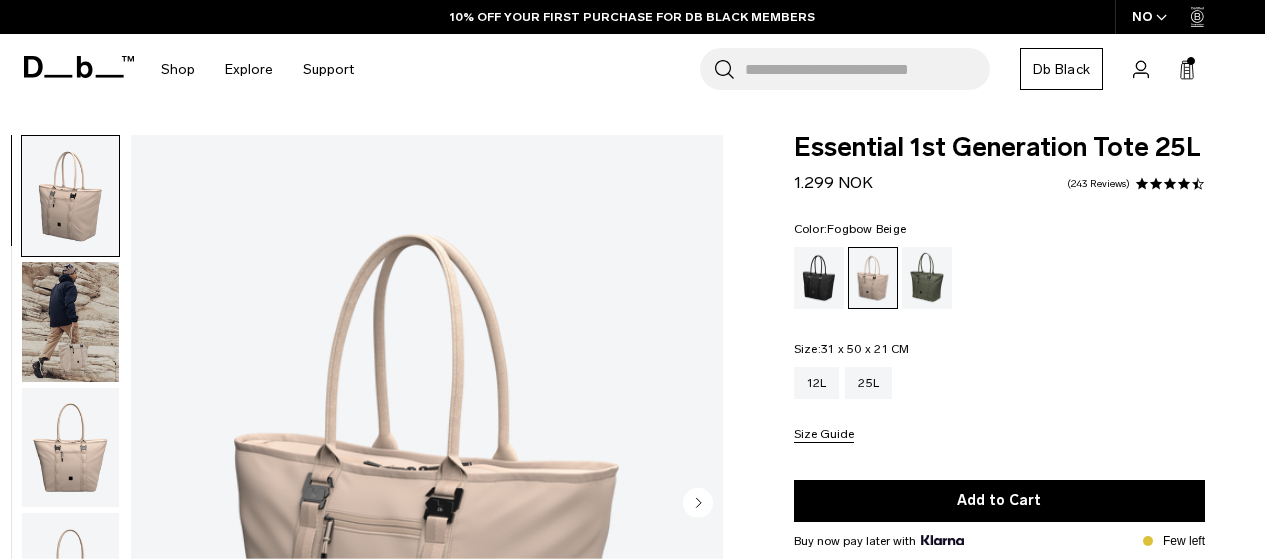 scroll, scrollTop: 243, scrollLeft: 0, axis: vertical 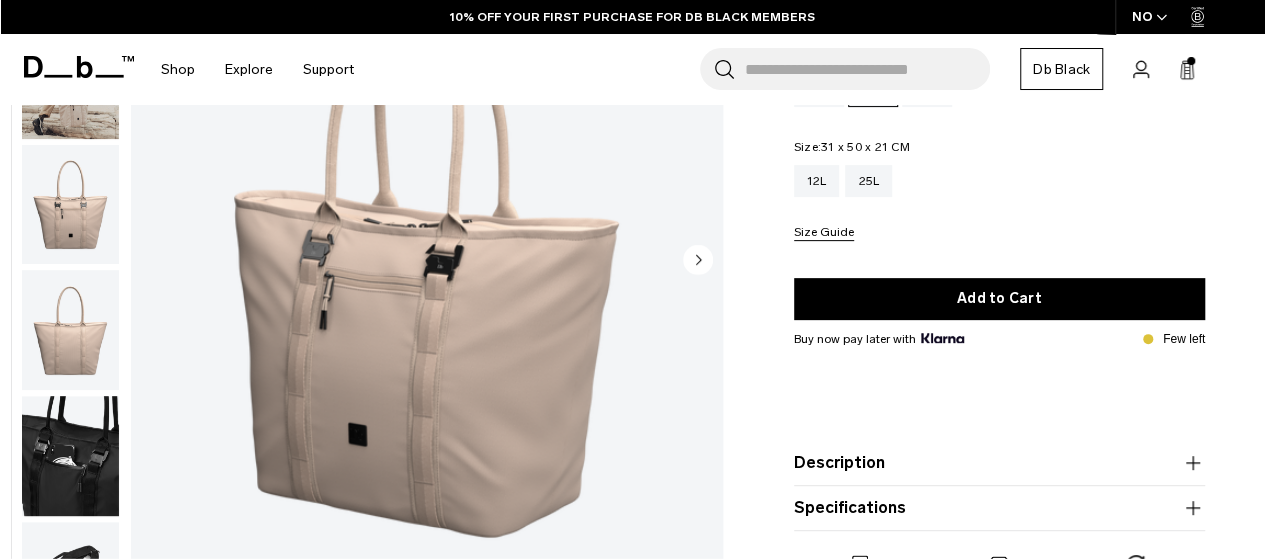 click 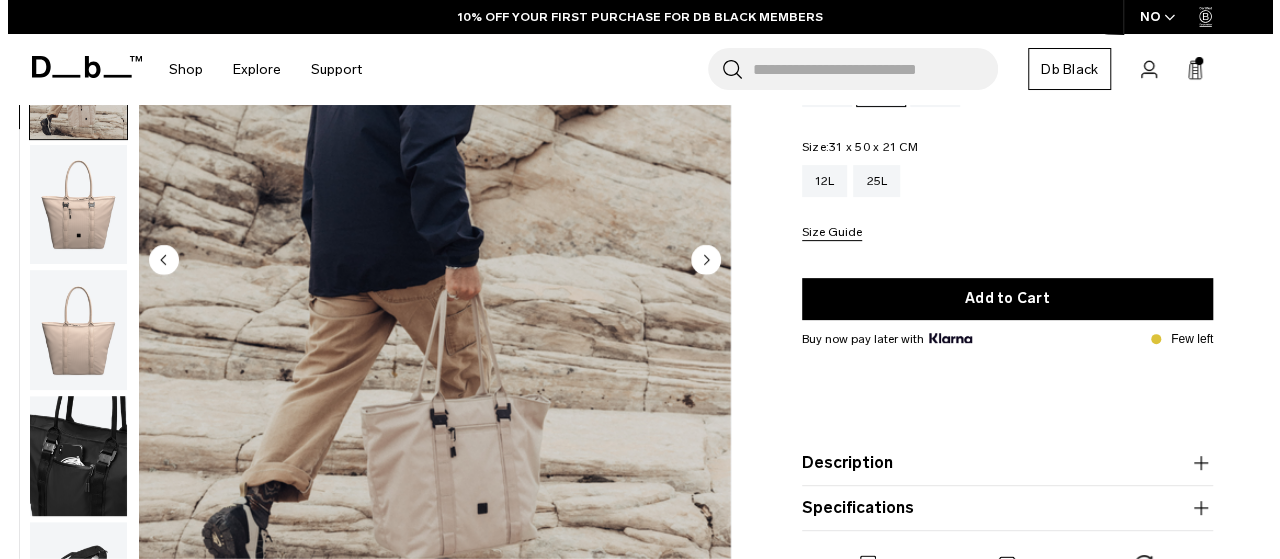 scroll, scrollTop: 12, scrollLeft: 0, axis: vertical 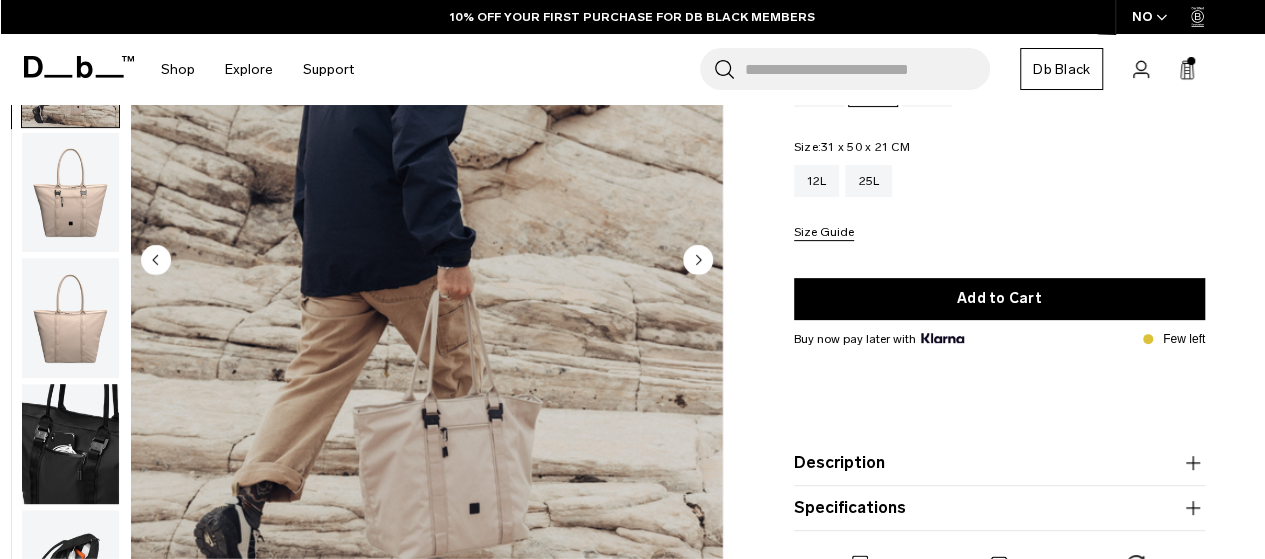 click 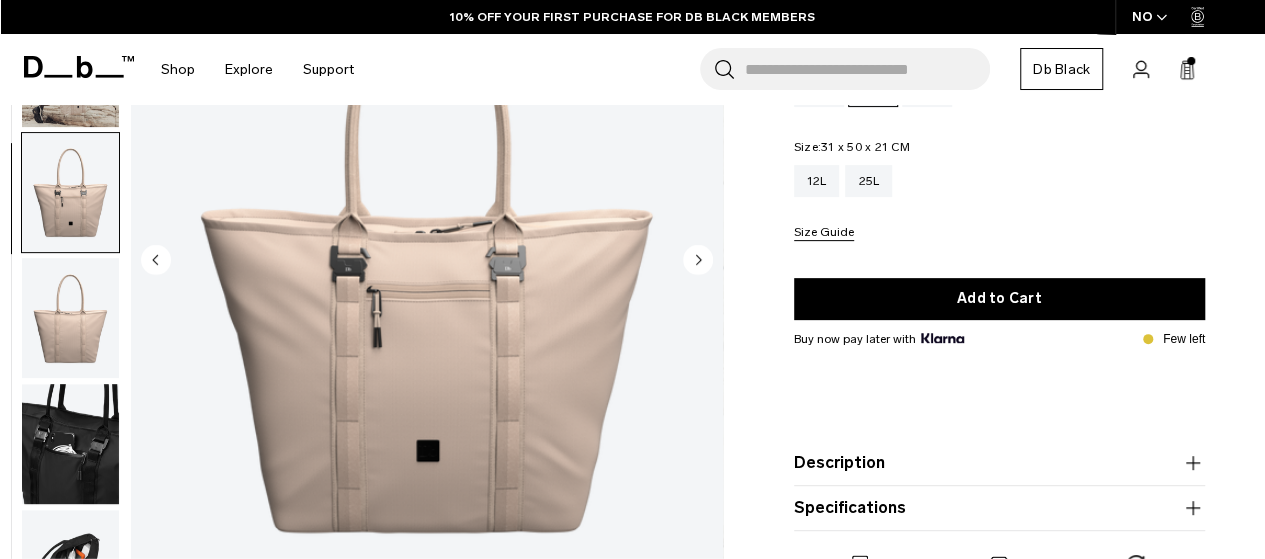 click 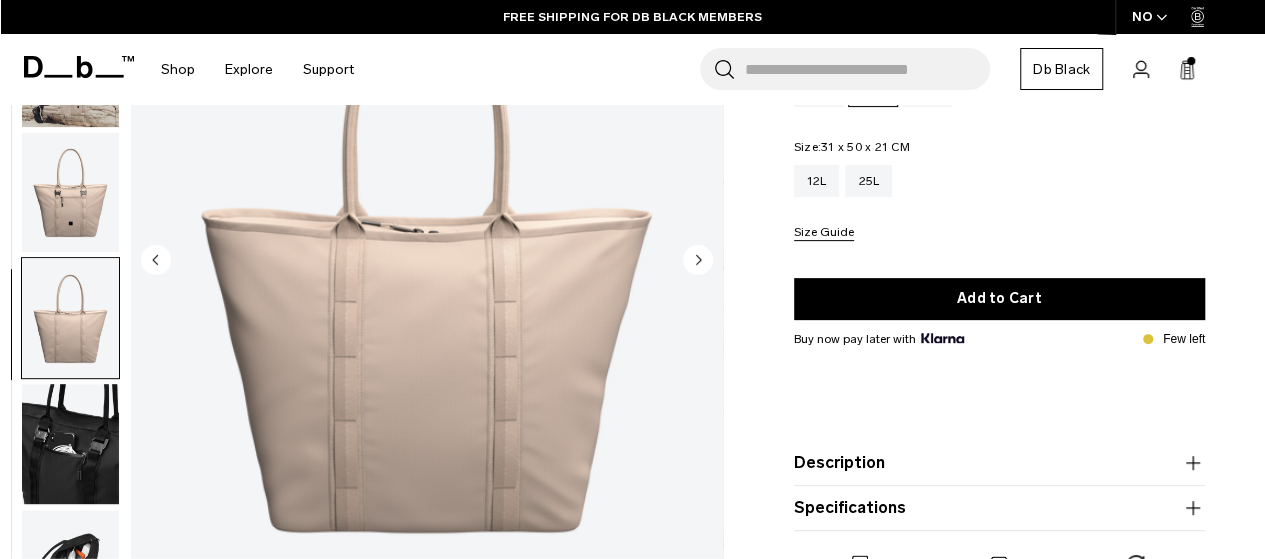 click 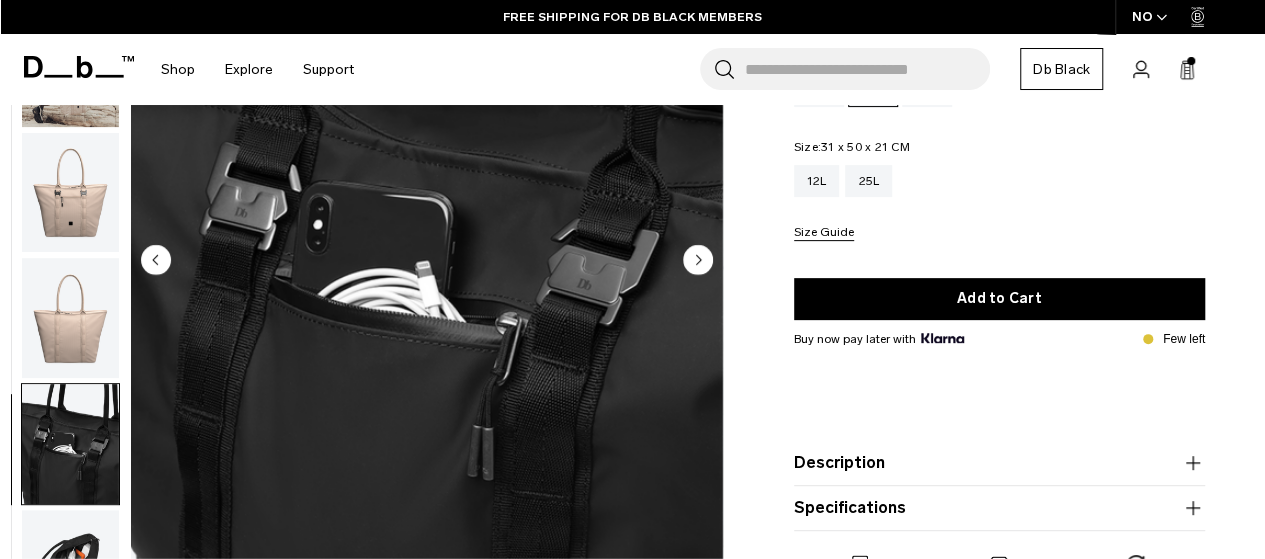 click 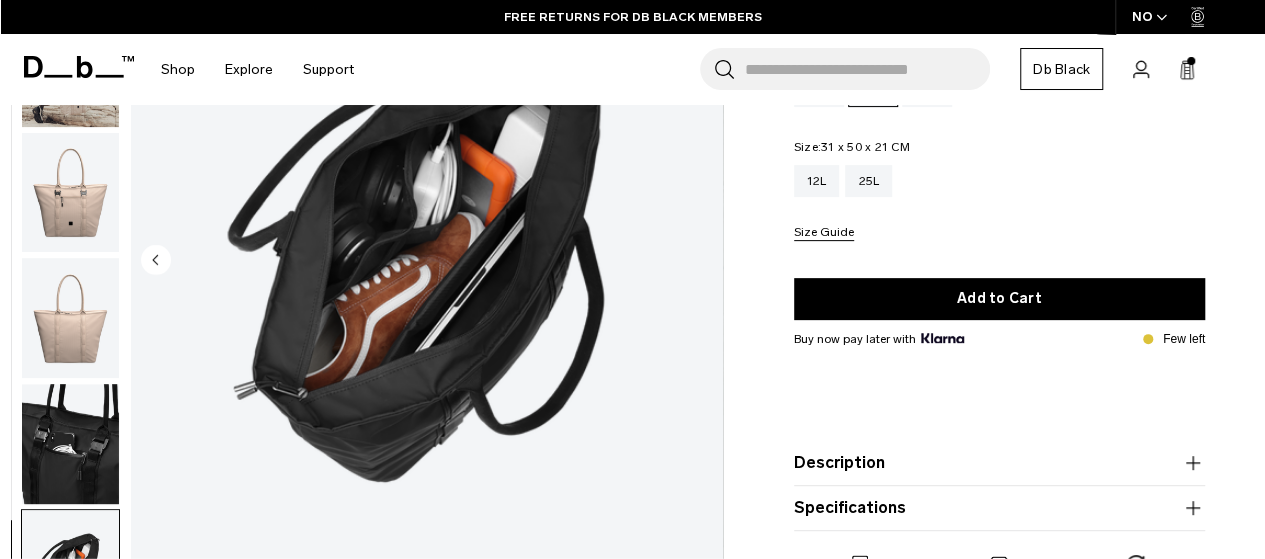 click at bounding box center [427, 261] 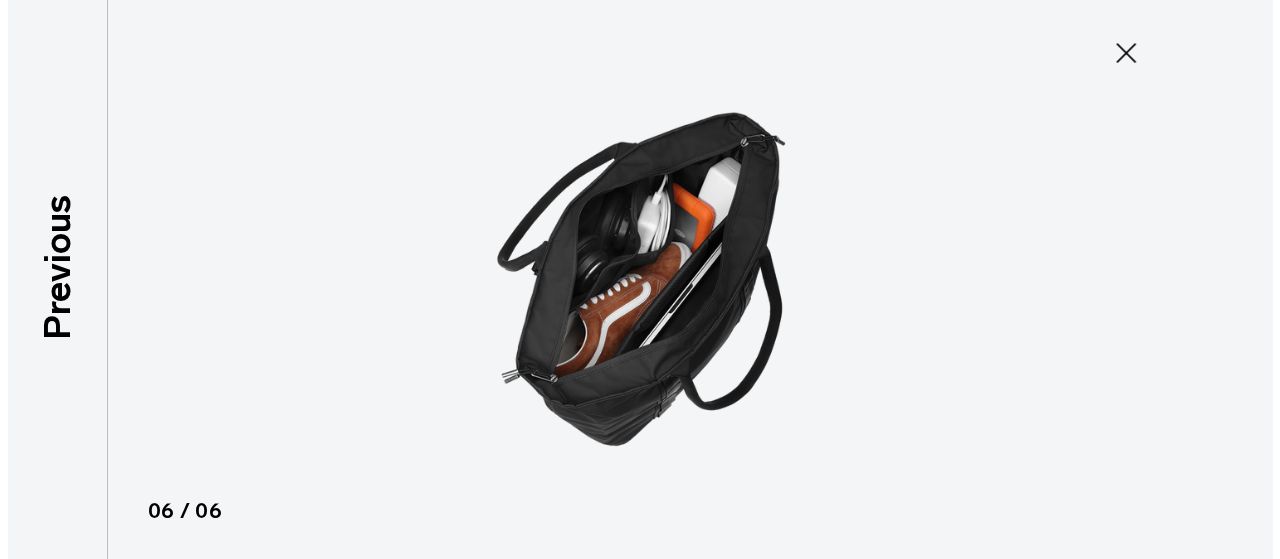 scroll, scrollTop: 2, scrollLeft: 0, axis: vertical 